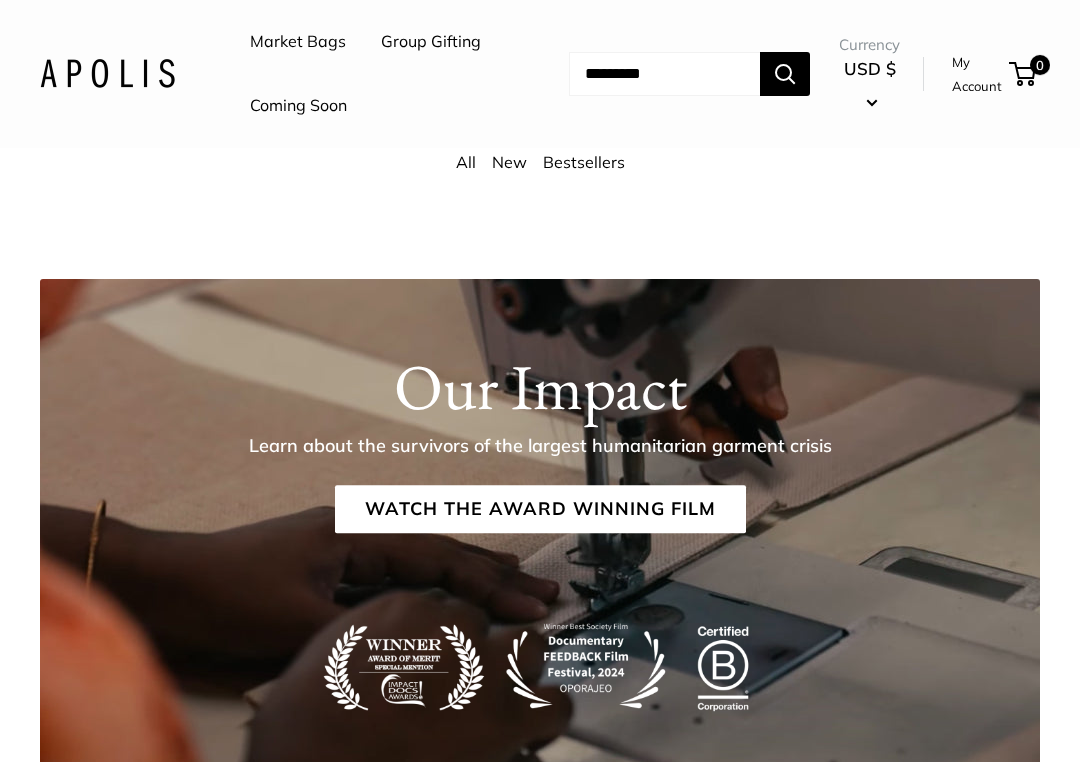scroll, scrollTop: 2894, scrollLeft: 0, axis: vertical 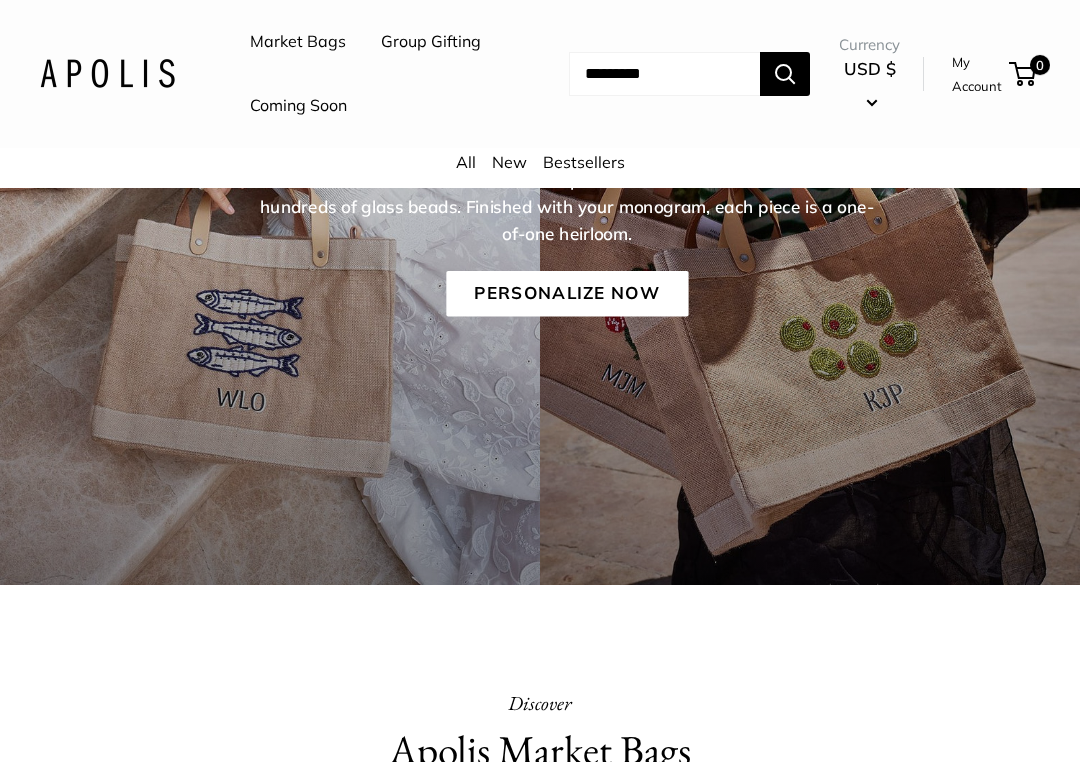 click on "Personalize Now" at bounding box center (567, 295) 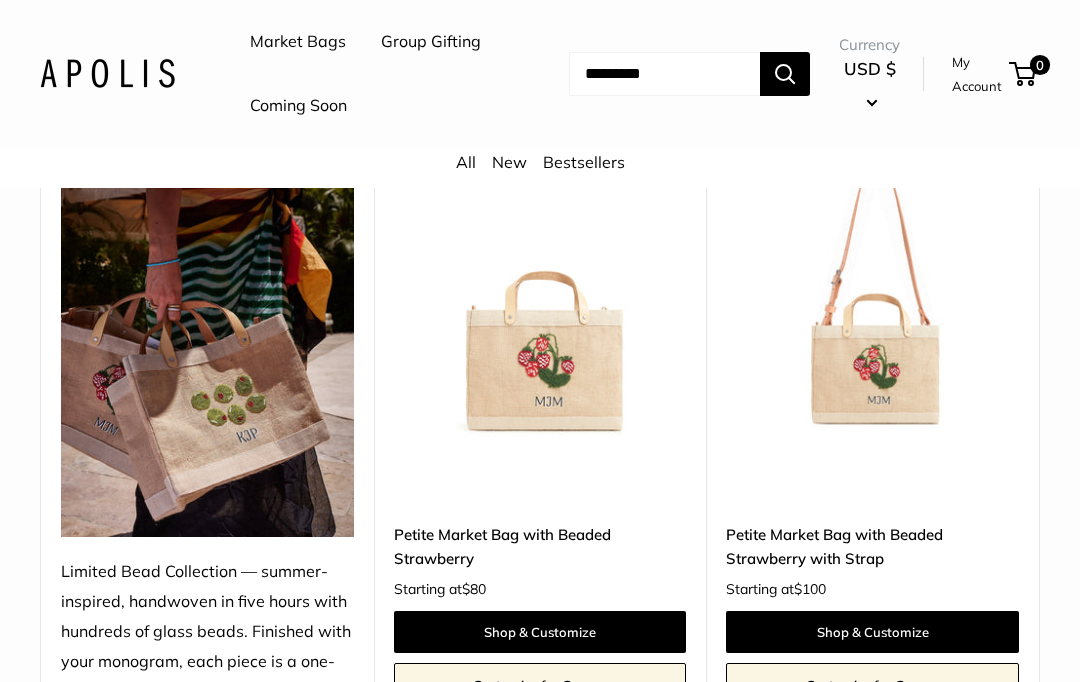 scroll, scrollTop: 2131, scrollLeft: 0, axis: vertical 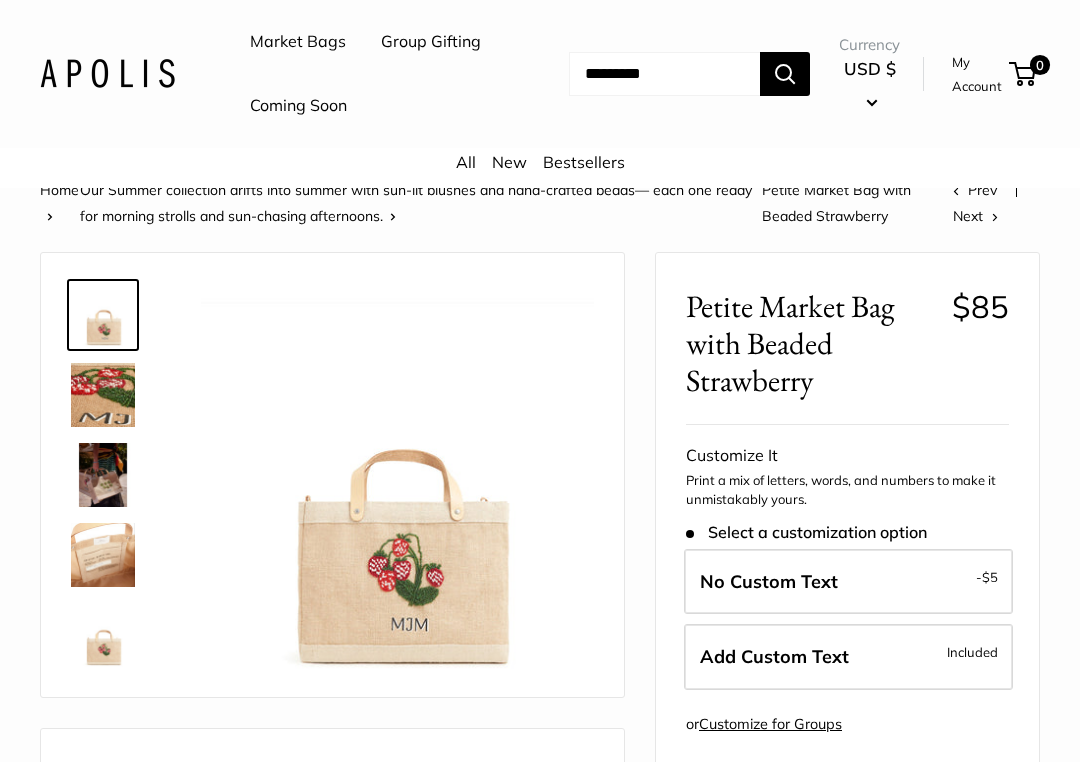 click at bounding box center (103, 395) 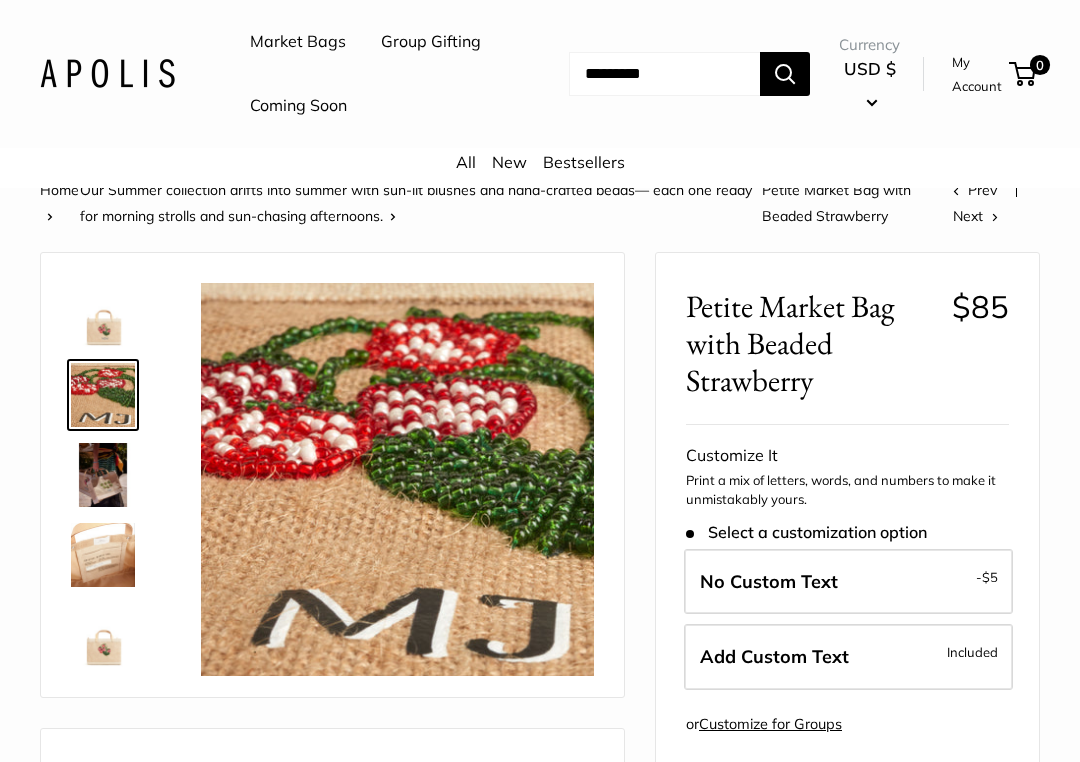 click at bounding box center [397, 479] 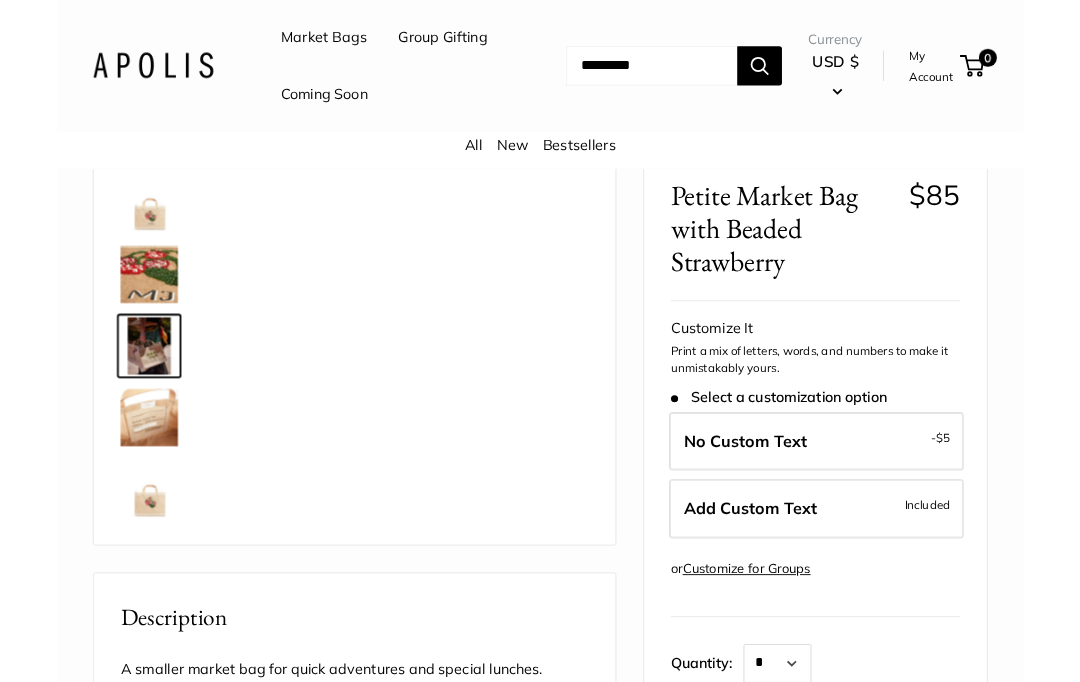 scroll, scrollTop: 0, scrollLeft: 0, axis: both 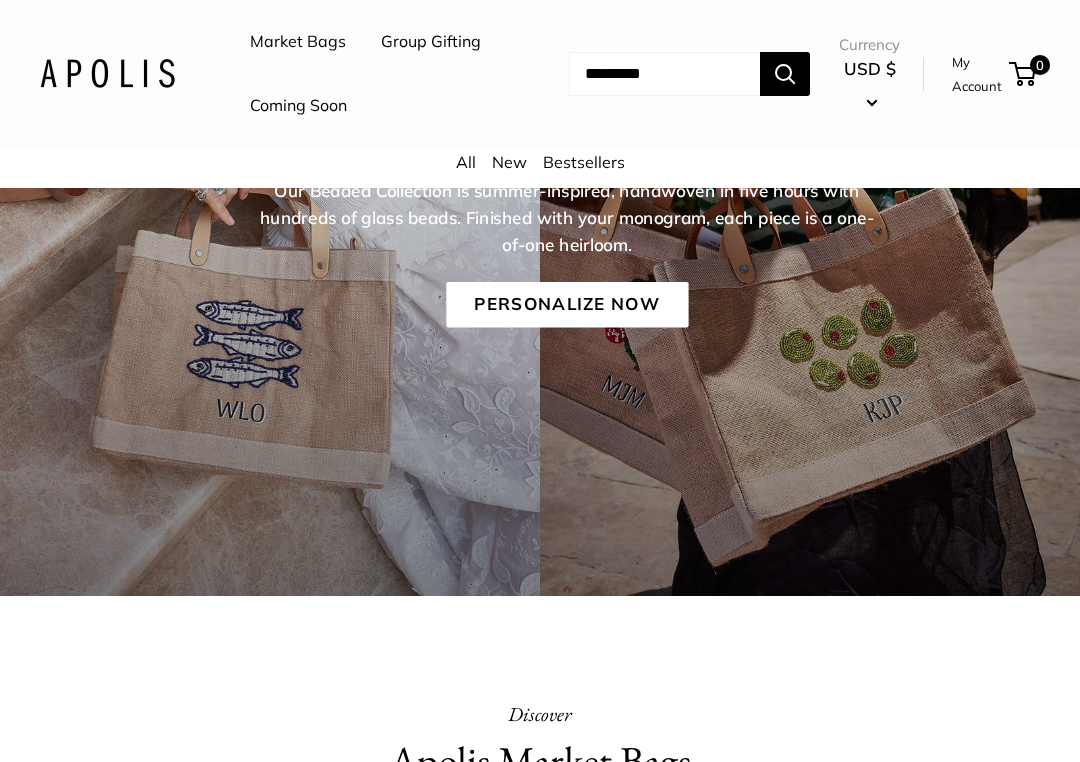 click on "Personalize Now" at bounding box center [567, 305] 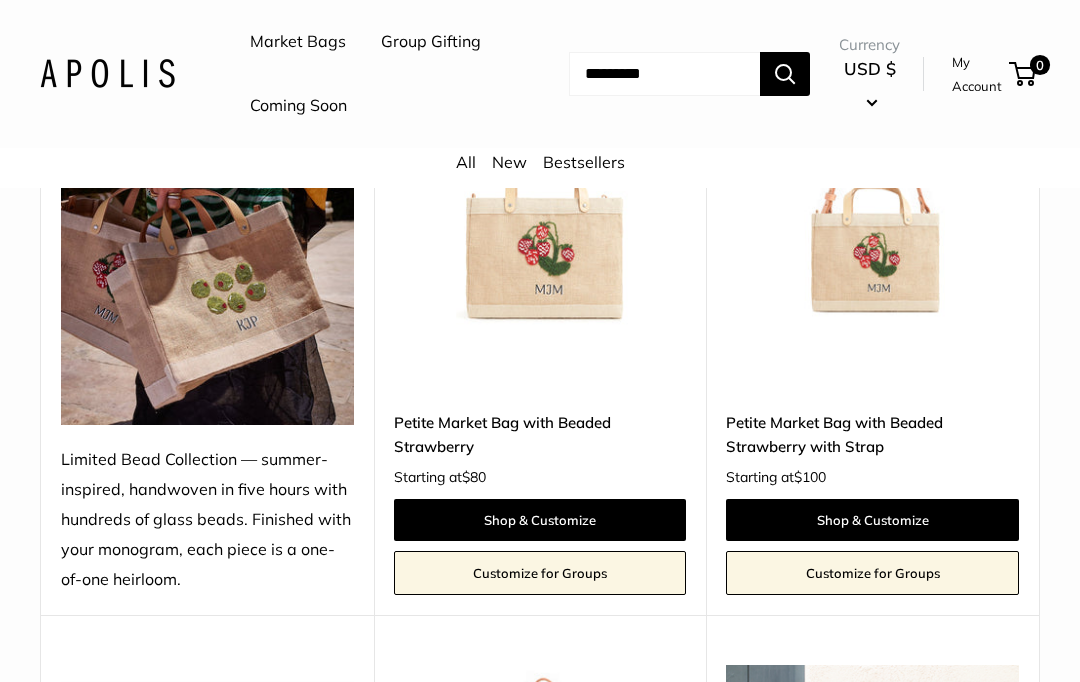 scroll, scrollTop: 2242, scrollLeft: 0, axis: vertical 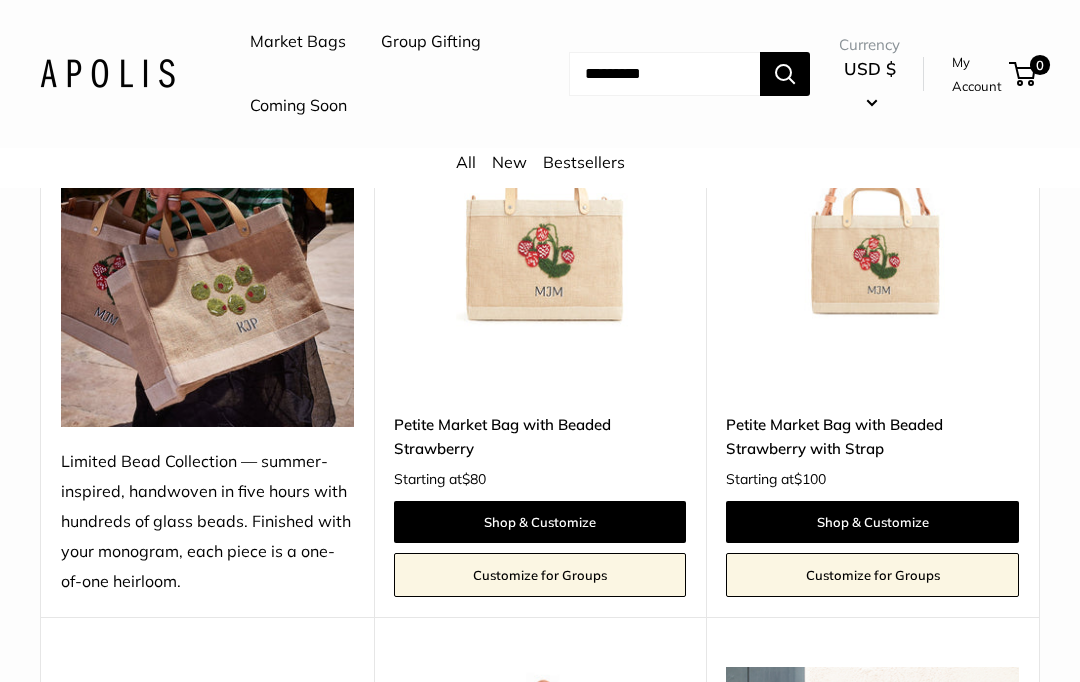 click on "Petite Market Bag with Beaded Strawberry with Strap" at bounding box center (872, 436) 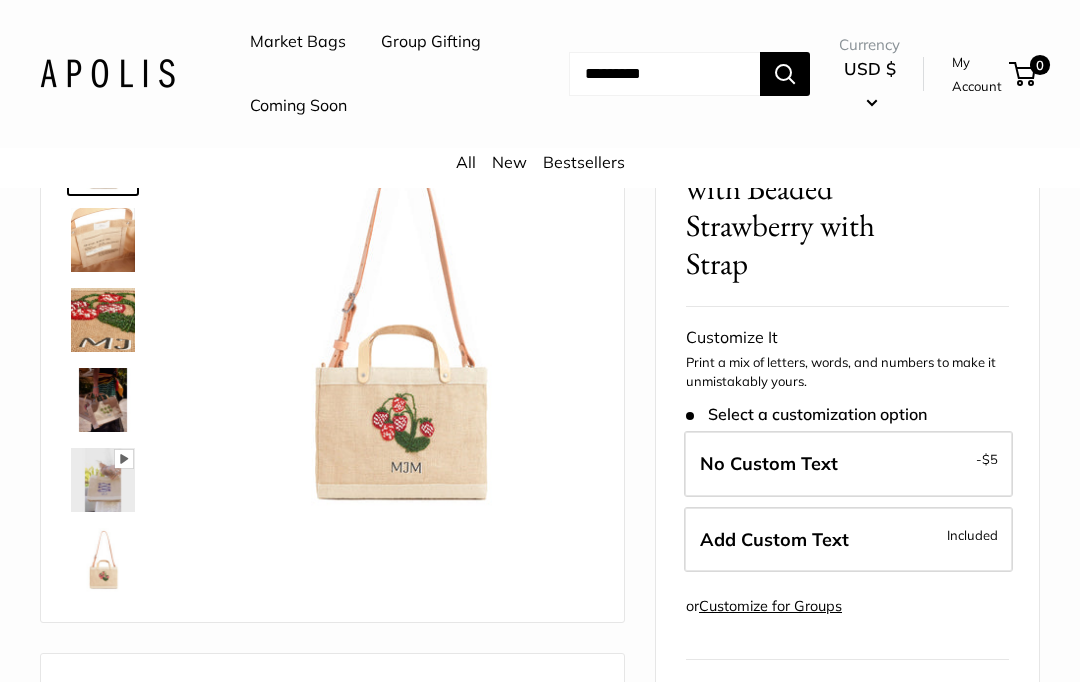scroll, scrollTop: 147, scrollLeft: 0, axis: vertical 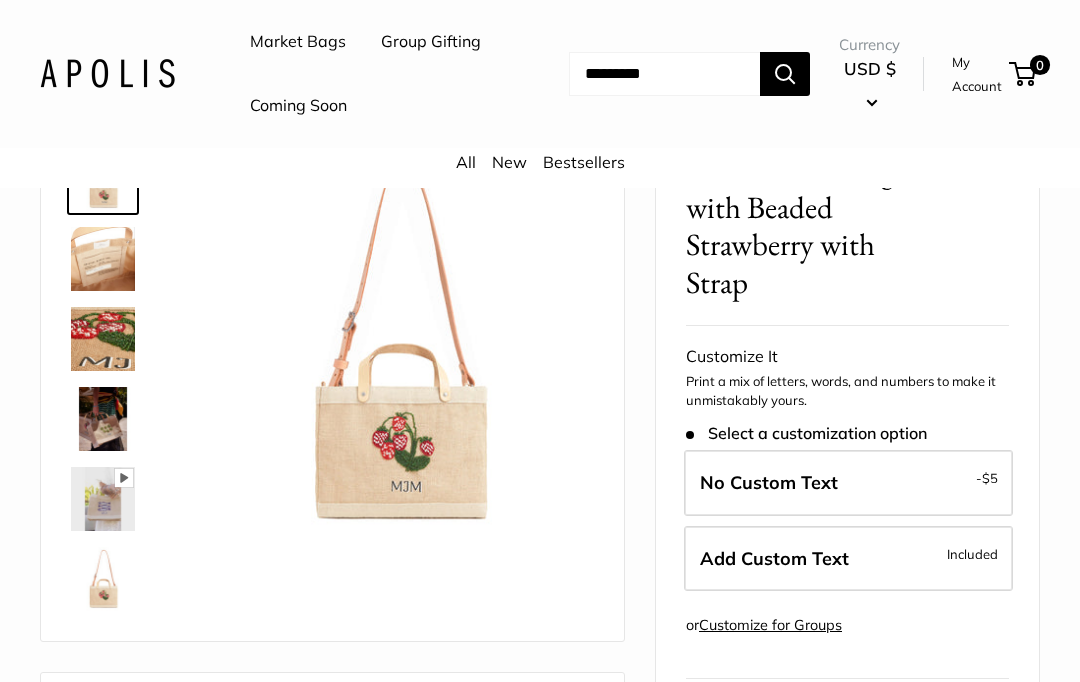 click at bounding box center (397, 343) 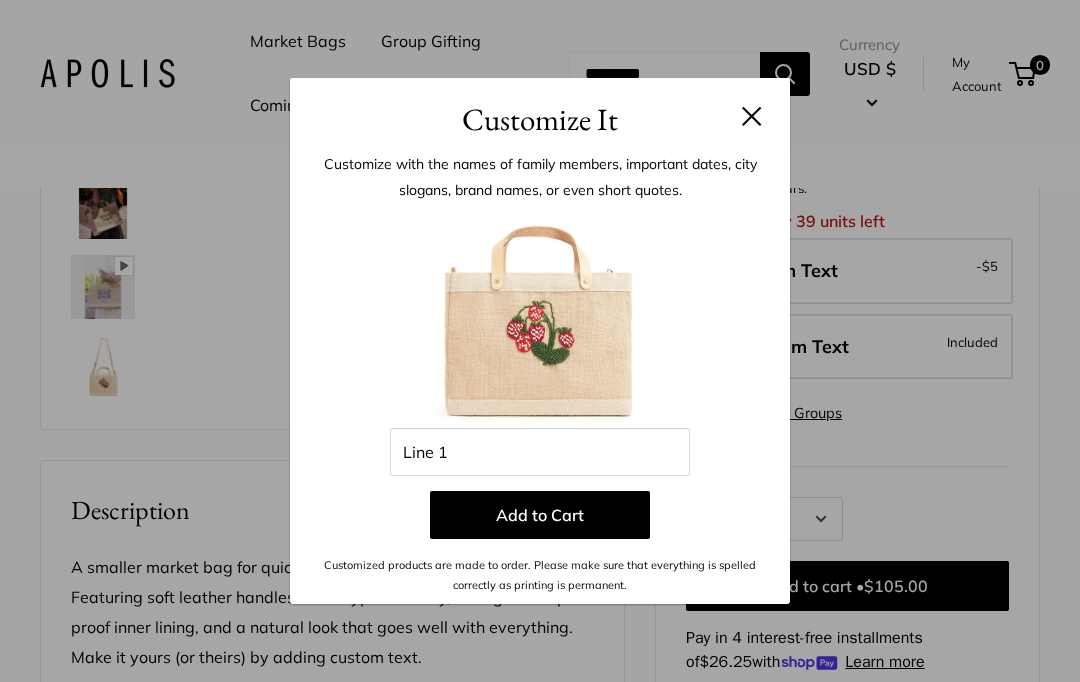 click on "Customize It" at bounding box center [540, 110] 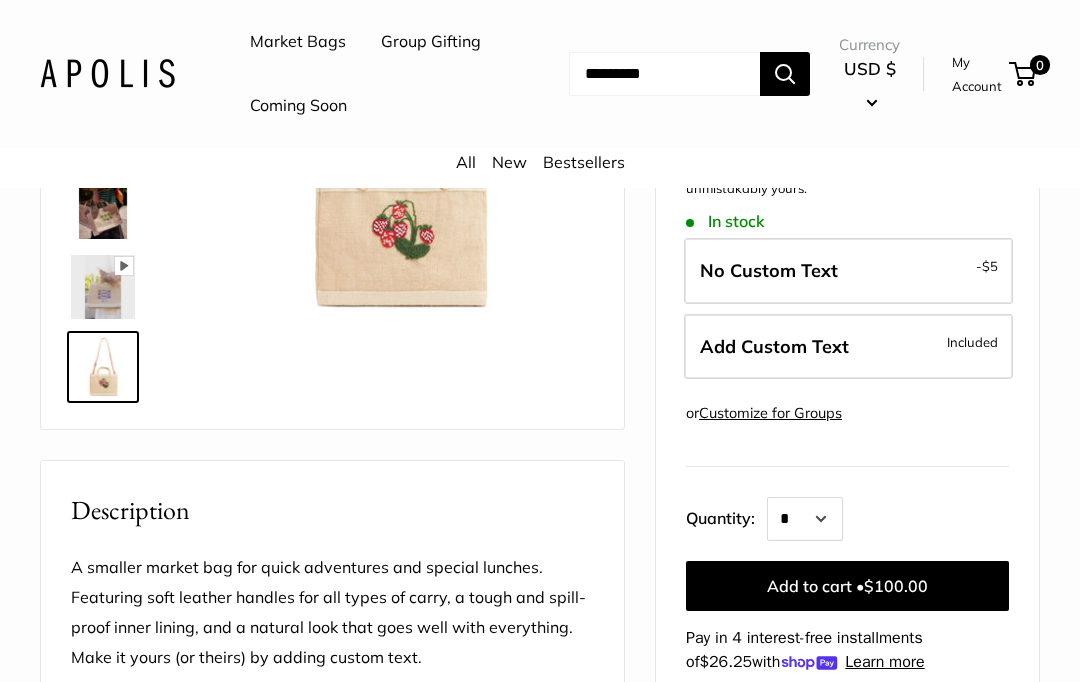 click at bounding box center [103, 207] 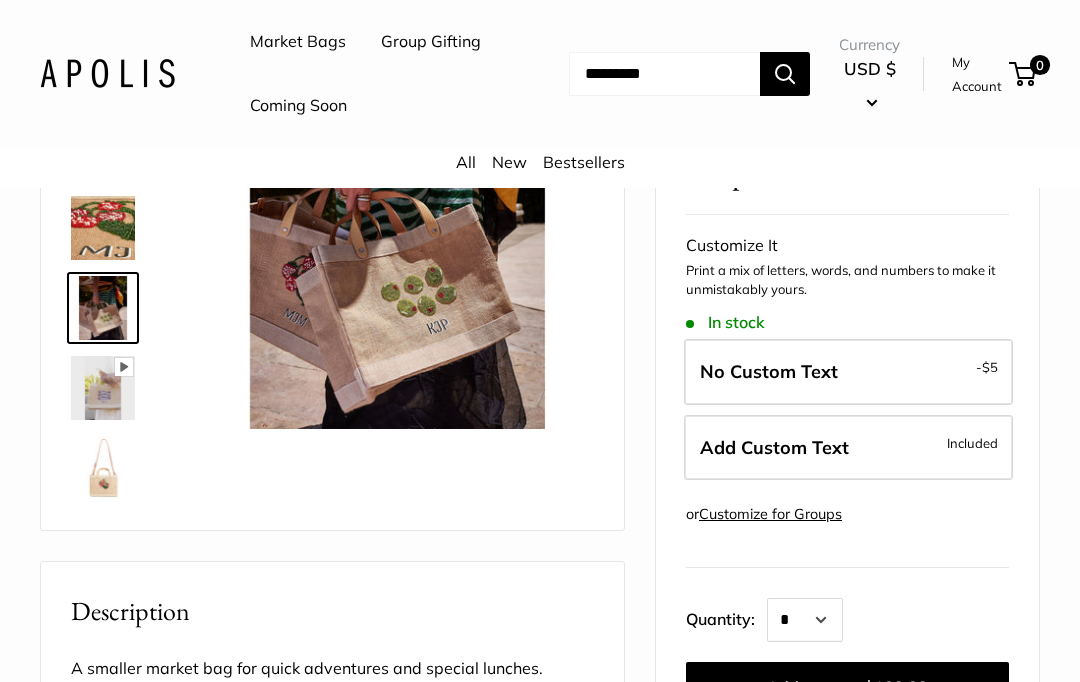 scroll, scrollTop: 232, scrollLeft: 0, axis: vertical 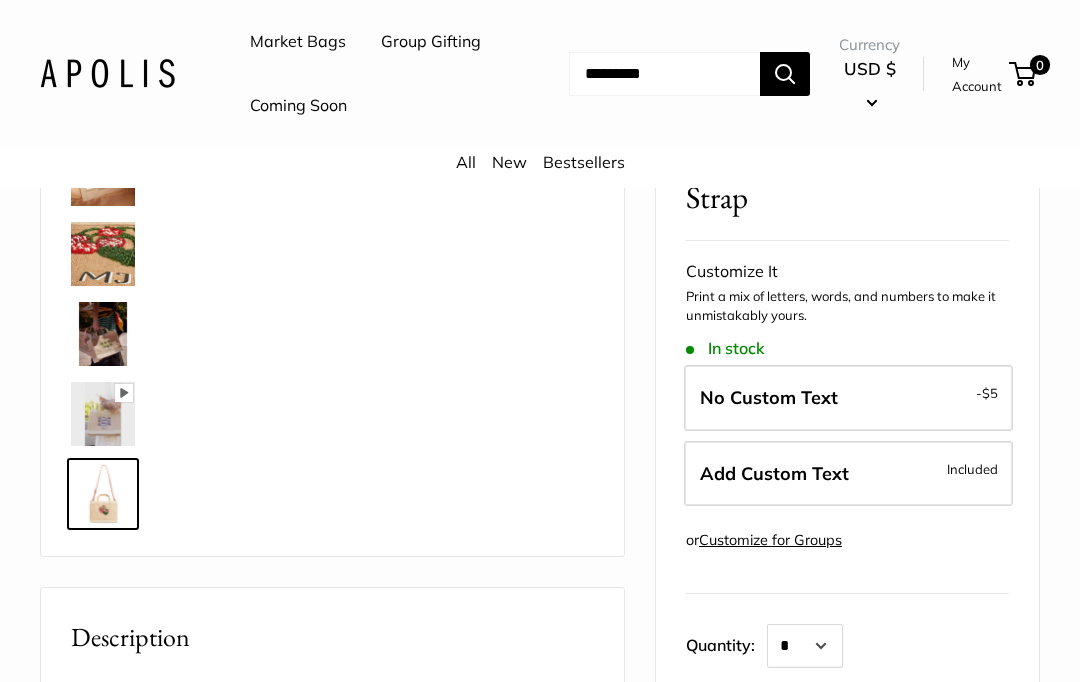 click at bounding box center [103, 254] 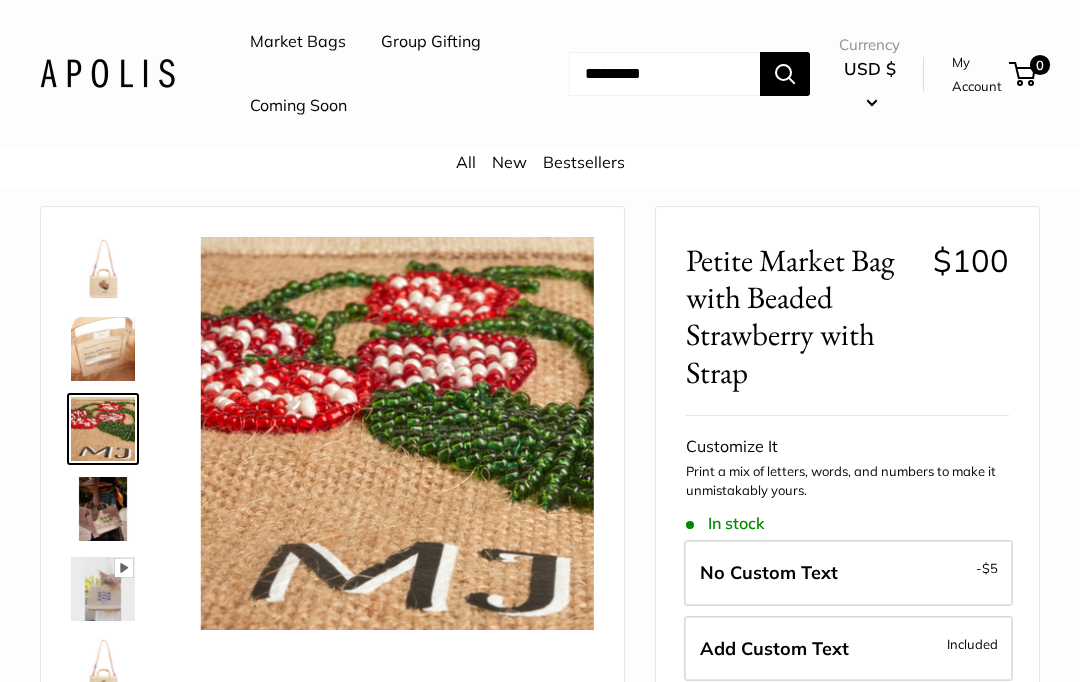 scroll, scrollTop: 0, scrollLeft: 0, axis: both 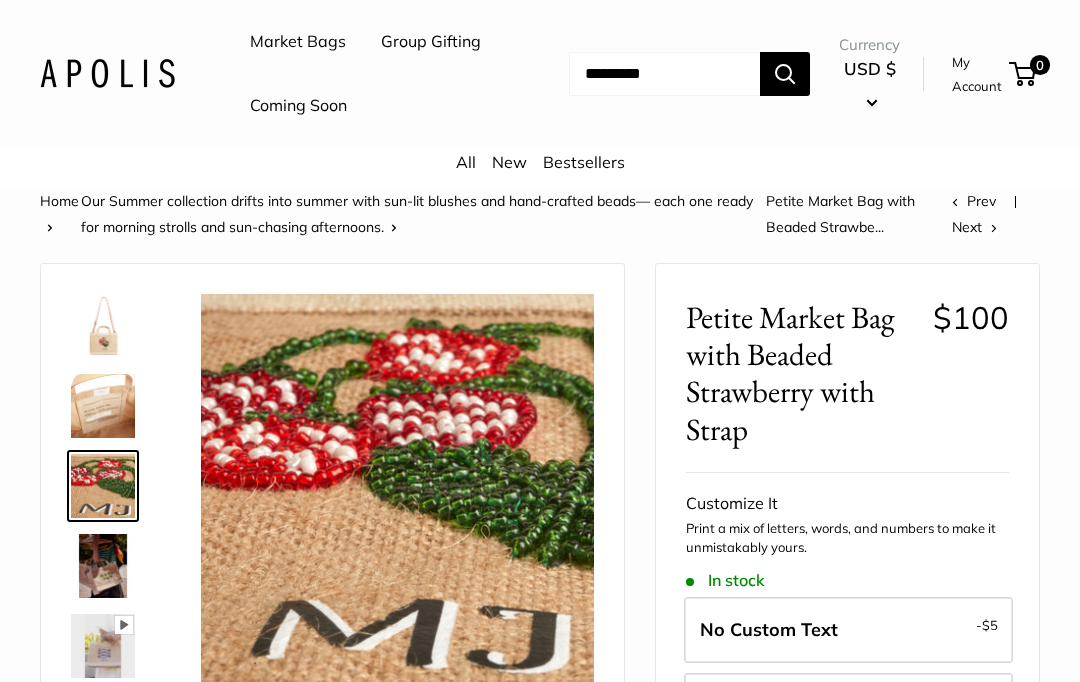 click at bounding box center [103, 406] 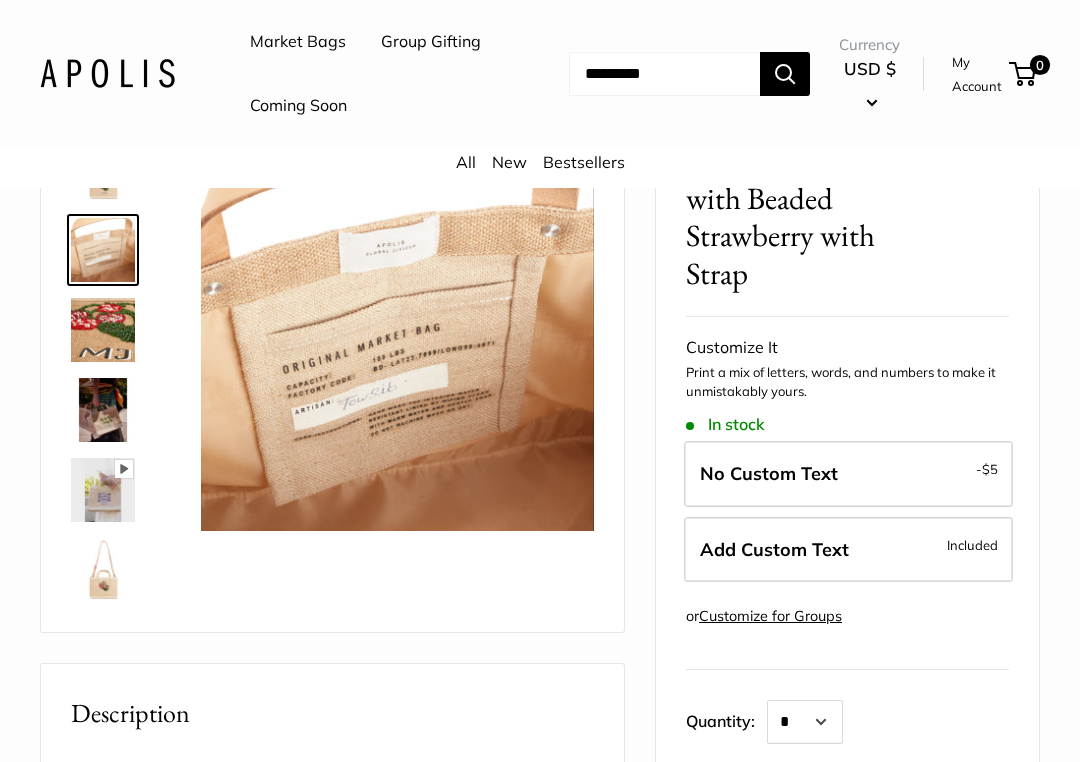 scroll, scrollTop: 157, scrollLeft: 0, axis: vertical 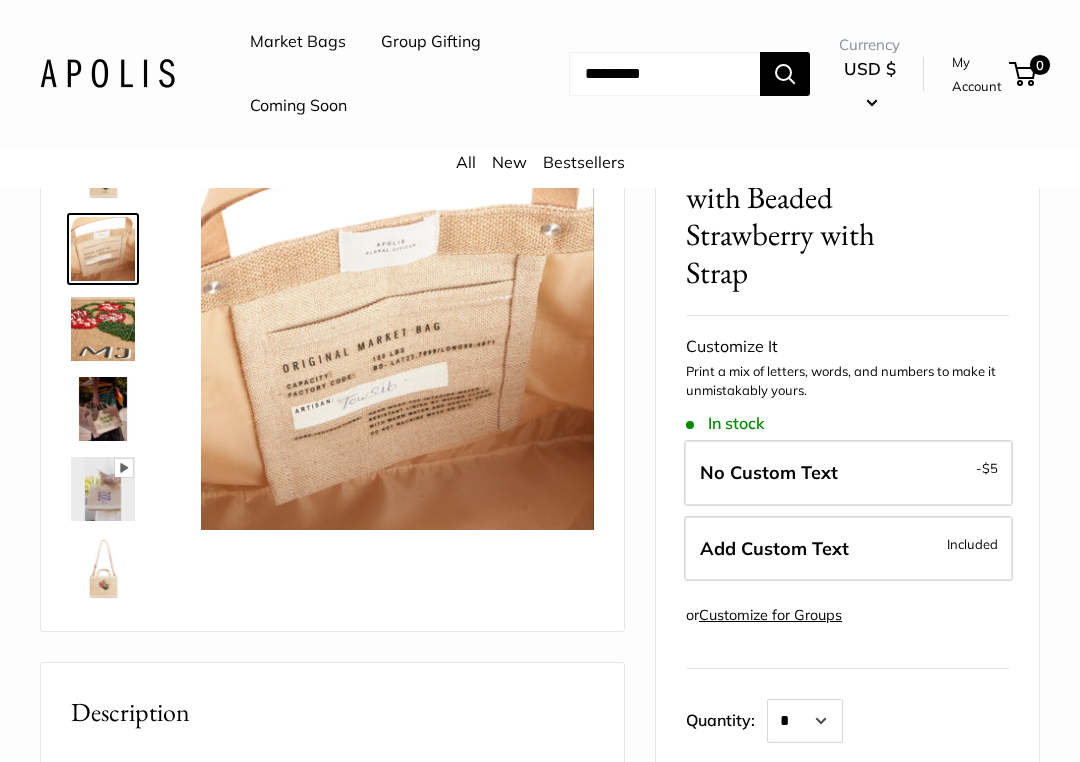 click at bounding box center (103, 569) 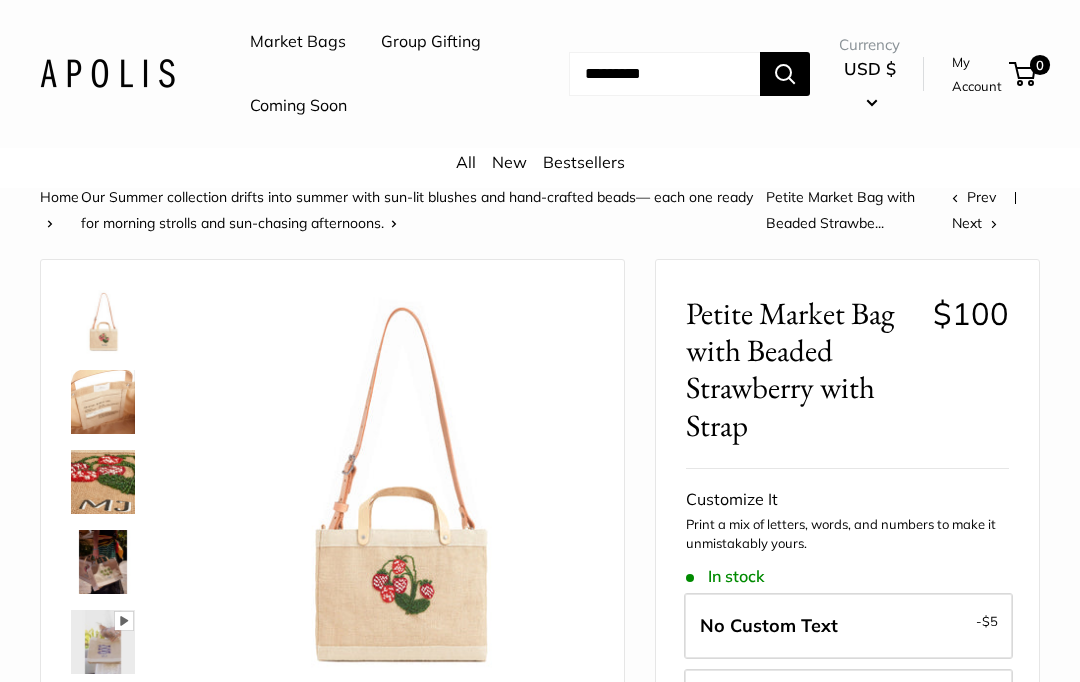 scroll, scrollTop: 0, scrollLeft: 0, axis: both 